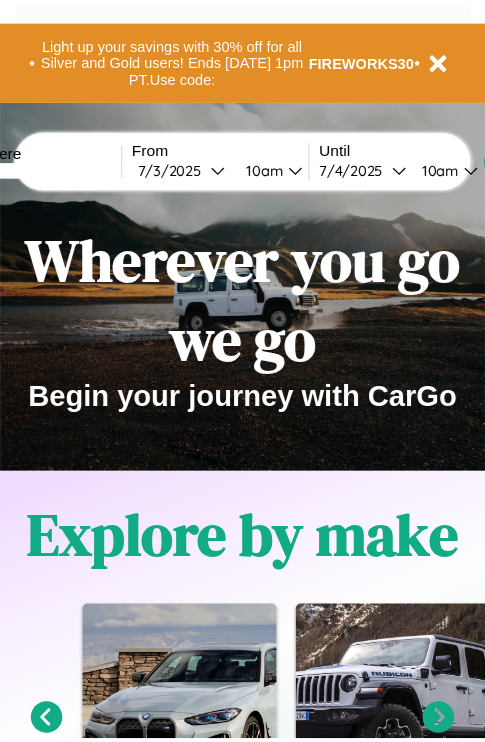 scroll, scrollTop: 0, scrollLeft: 0, axis: both 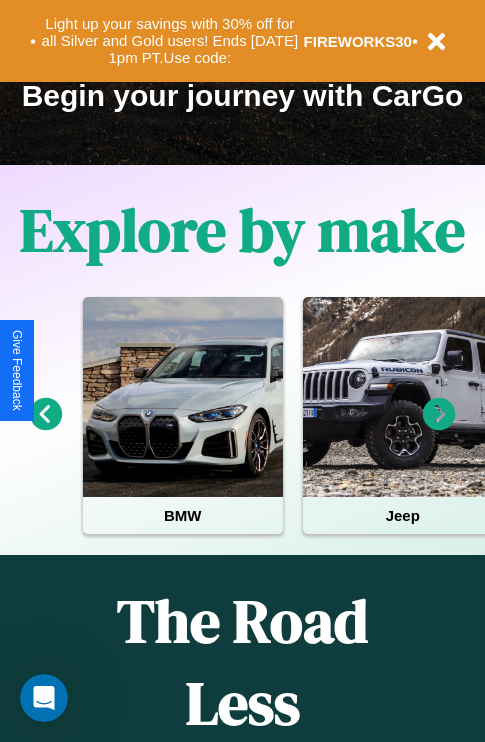 click 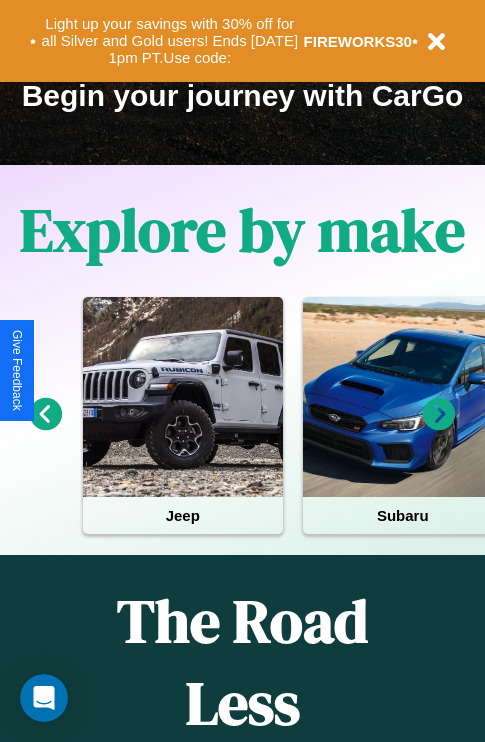 click 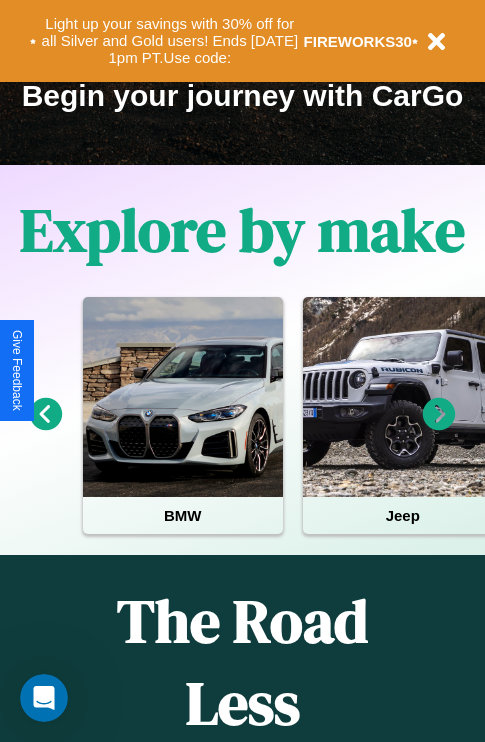click 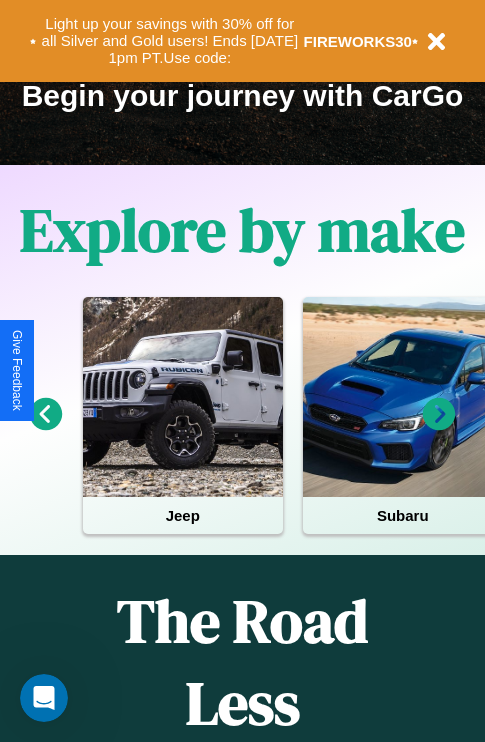 click 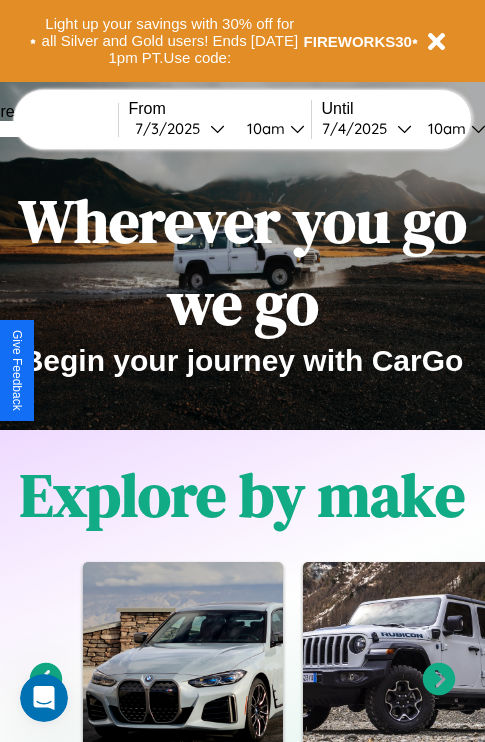 scroll, scrollTop: 0, scrollLeft: 0, axis: both 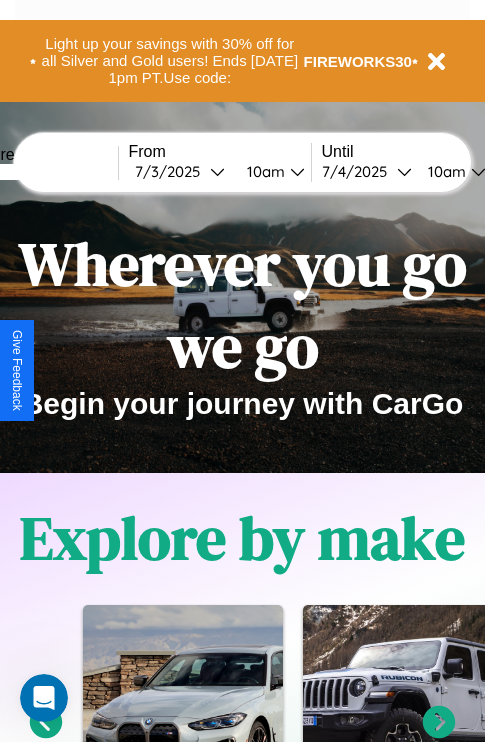 click at bounding box center [43, 172] 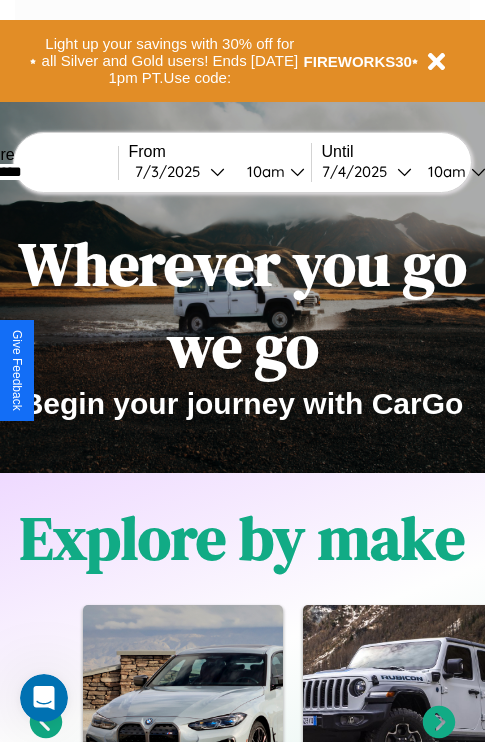 type on "*********" 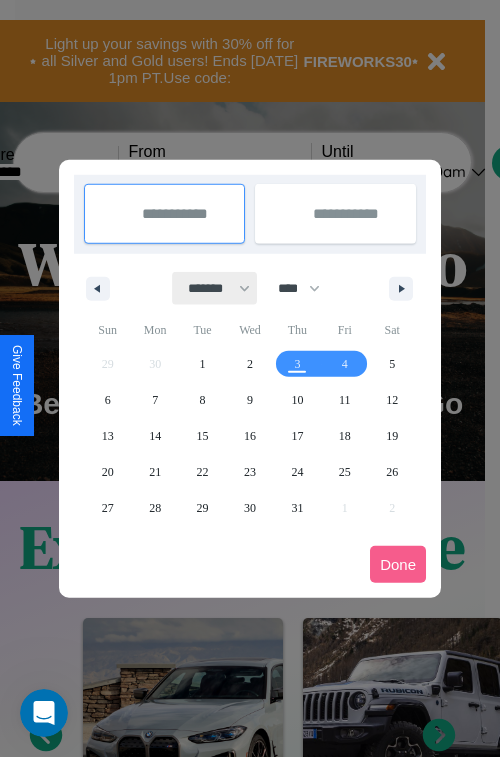 click on "******* ******** ***** ***** *** **** **** ****** ********* ******* ******** ********" at bounding box center (215, 288) 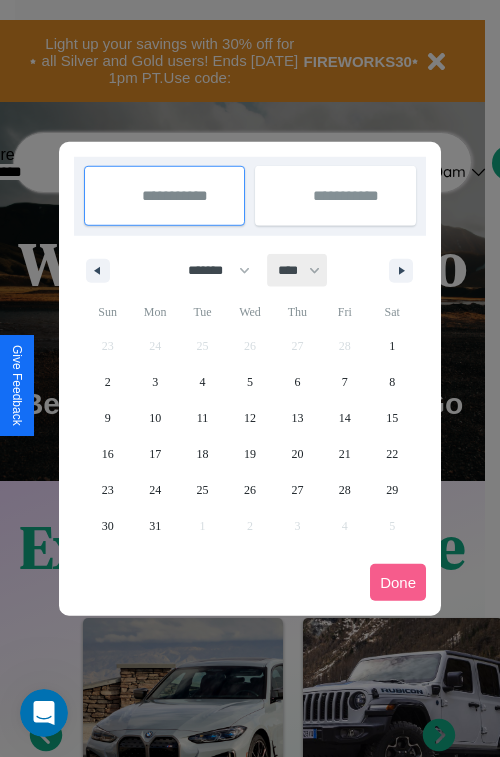 click on "**** **** **** **** **** **** **** **** **** **** **** **** **** **** **** **** **** **** **** **** **** **** **** **** **** **** **** **** **** **** **** **** **** **** **** **** **** **** **** **** **** **** **** **** **** **** **** **** **** **** **** **** **** **** **** **** **** **** **** **** **** **** **** **** **** **** **** **** **** **** **** **** **** **** **** **** **** **** **** **** **** **** **** **** **** **** **** **** **** **** **** **** **** **** **** **** **** **** **** **** **** **** **** **** **** **** **** **** **** **** **** **** **** **** **** **** **** **** **** **** ****" at bounding box center (298, 270) 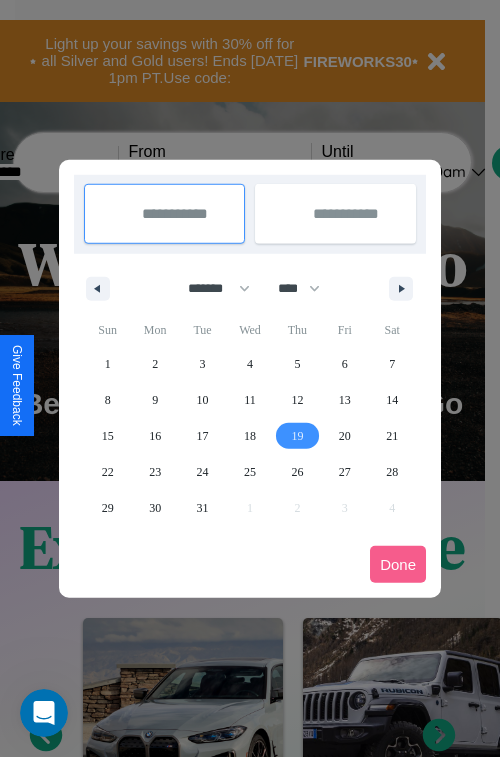 click on "19" at bounding box center [297, 436] 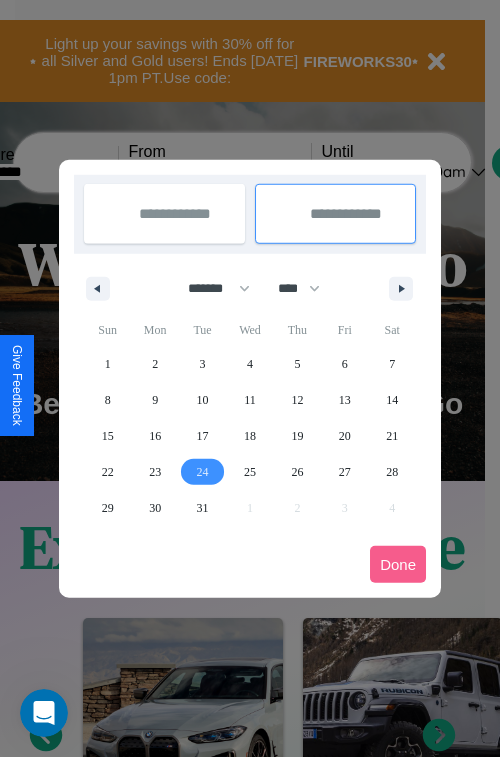 click on "24" at bounding box center (203, 472) 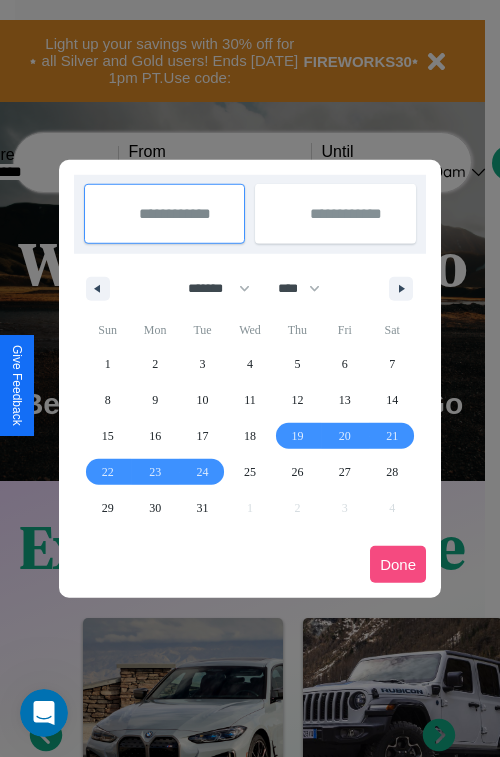 click on "Done" at bounding box center [398, 564] 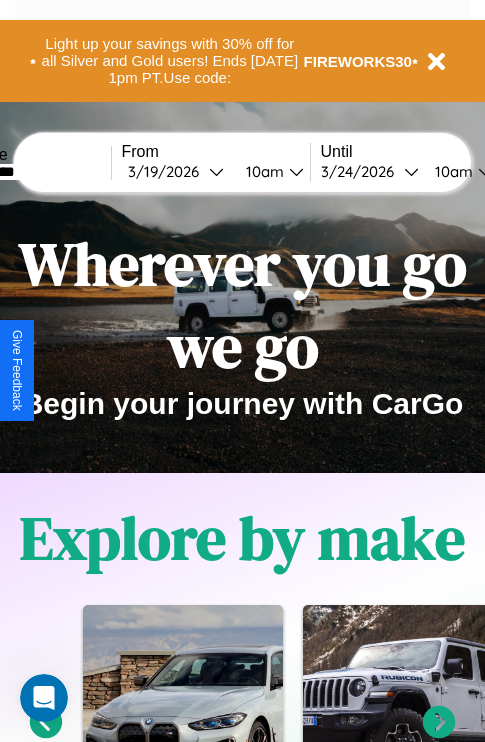 click on "10am" at bounding box center [262, 171] 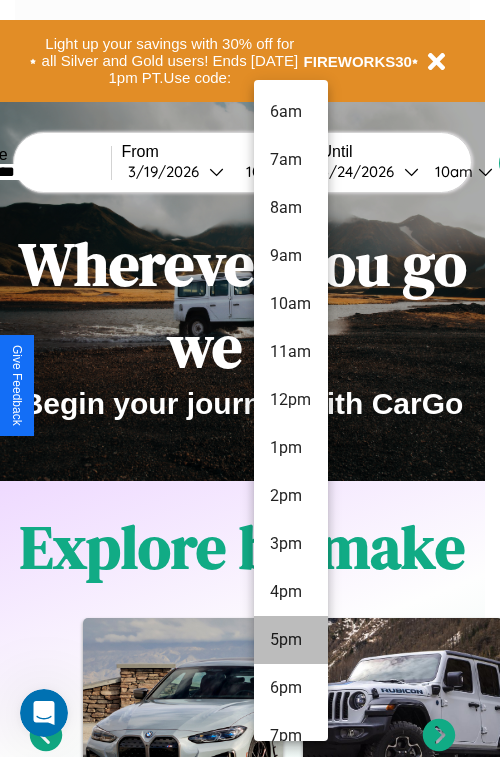 click on "5pm" at bounding box center (291, 640) 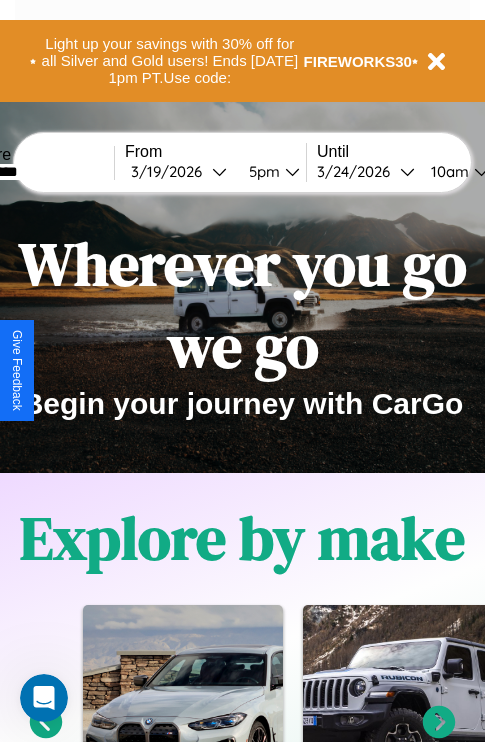 scroll, scrollTop: 0, scrollLeft: 72, axis: horizontal 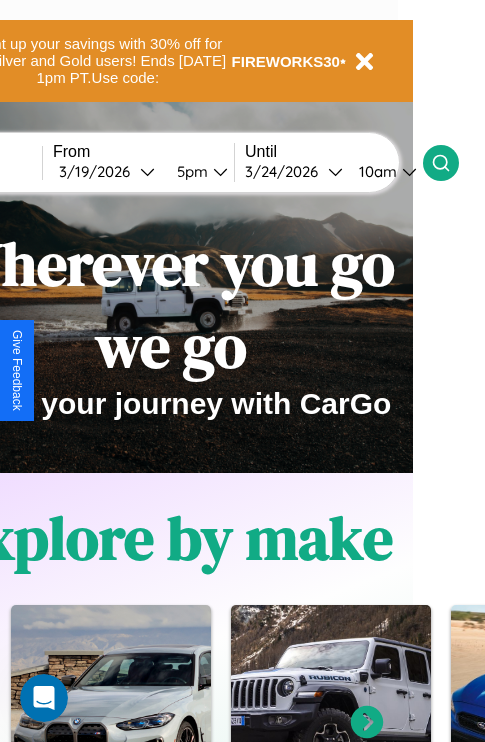 click 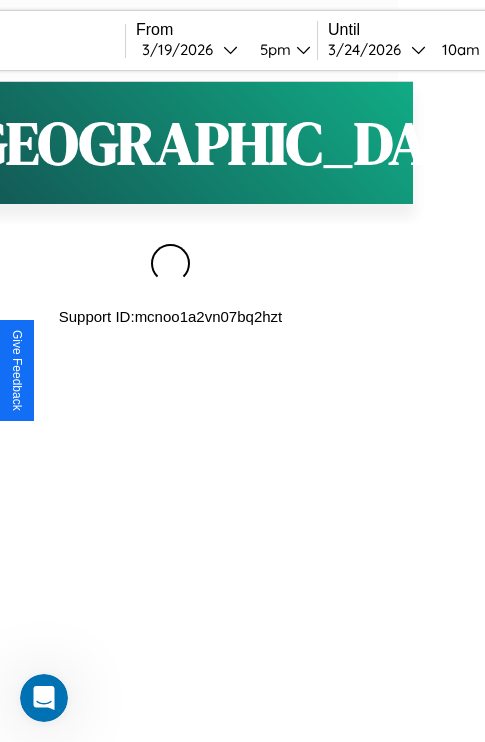 scroll, scrollTop: 0, scrollLeft: 0, axis: both 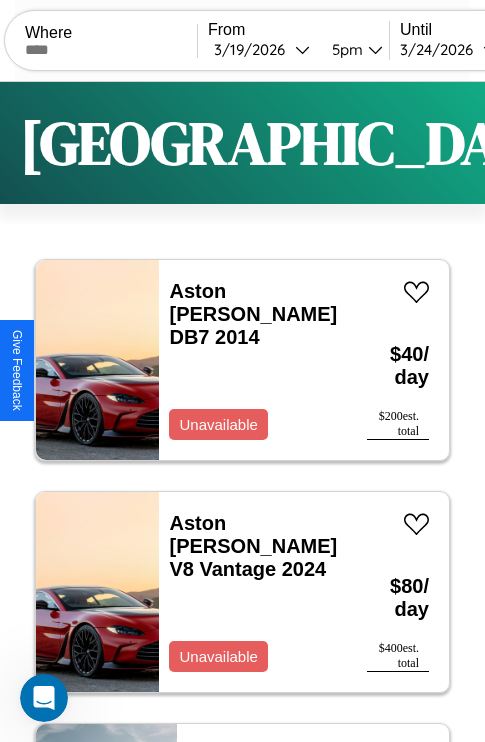 click on "Filters" at bounding box center [640, 143] 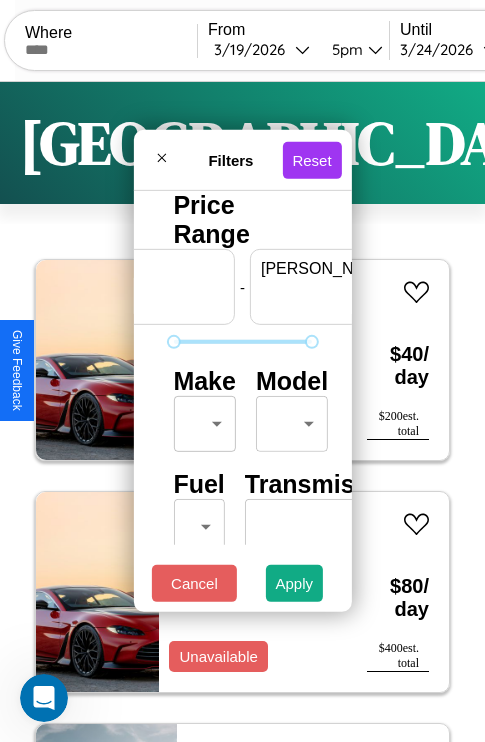 scroll, scrollTop: 0, scrollLeft: 124, axis: horizontal 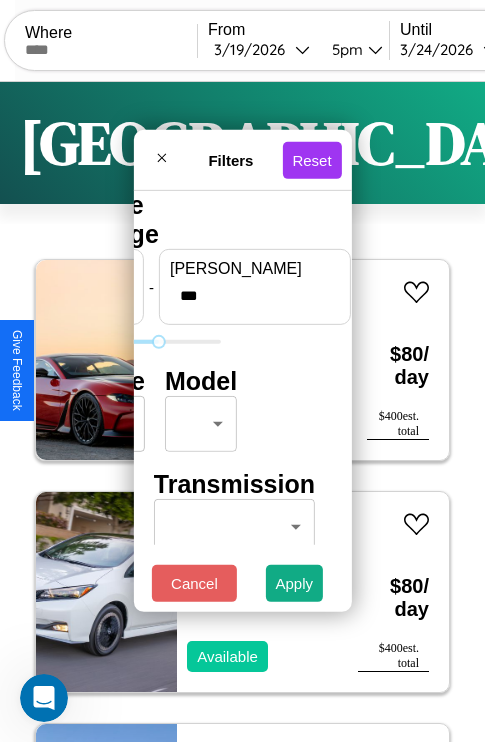 type on "***" 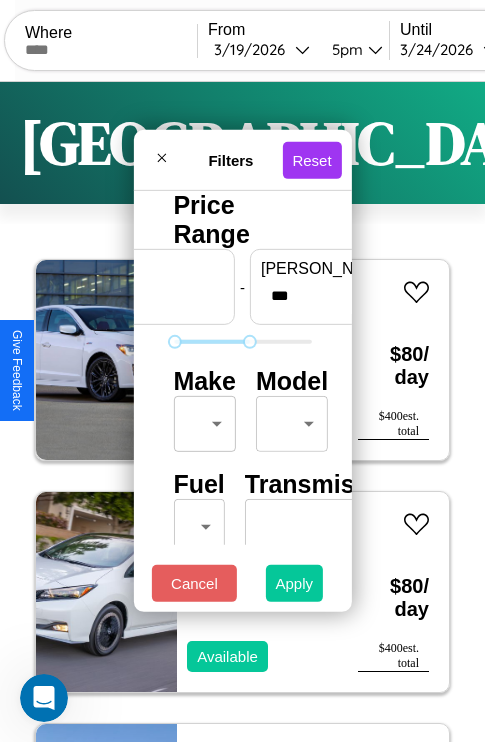 type on "*" 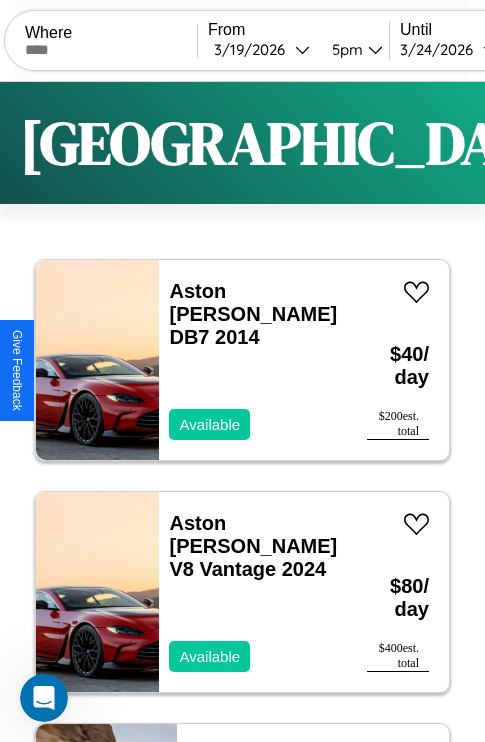 scroll, scrollTop: 79, scrollLeft: 0, axis: vertical 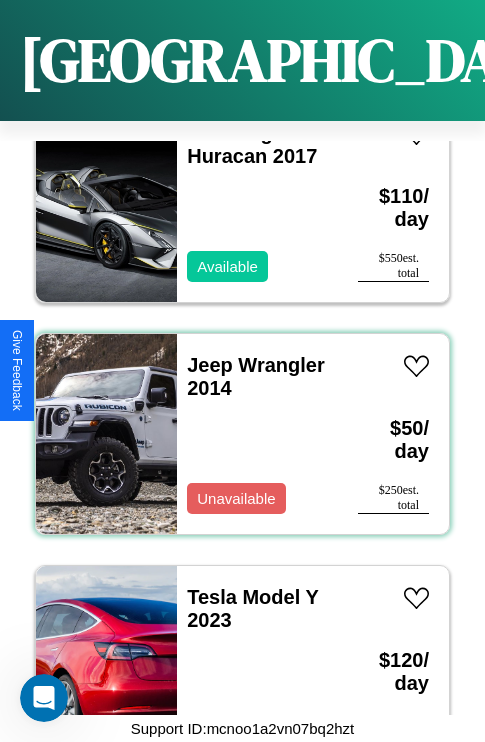 click on "Jeep   Wrangler   2014 Unavailable" at bounding box center (257, 434) 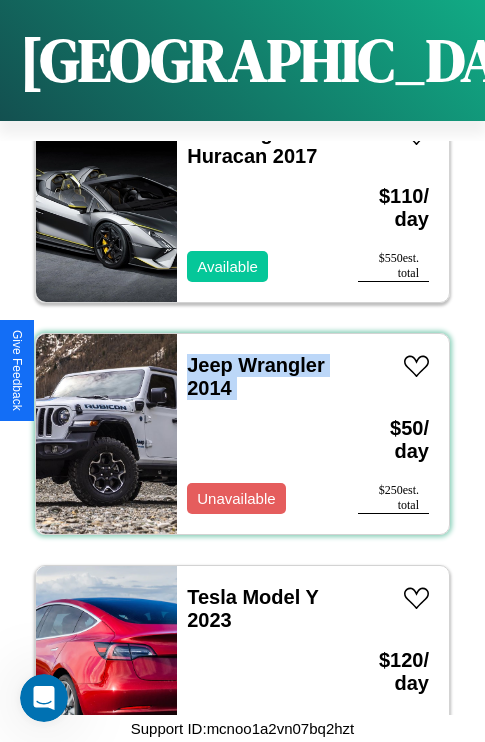 click on "Jeep   Wrangler   2014 Unavailable" at bounding box center (257, 434) 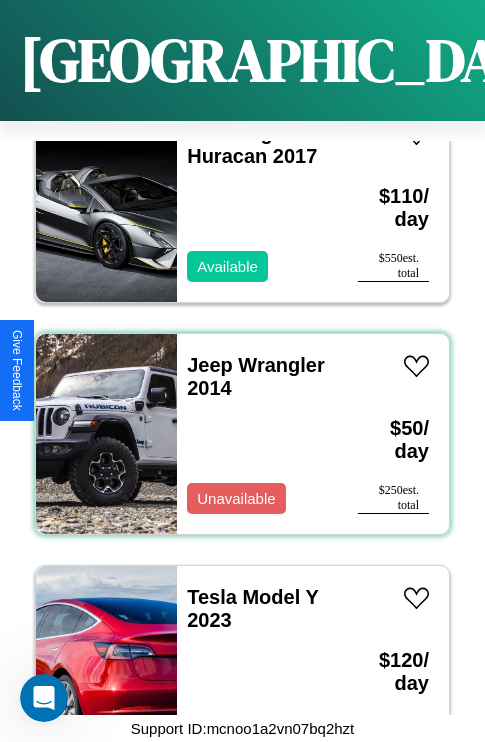 click on "Jeep   Wrangler   2014 Unavailable" at bounding box center (257, 434) 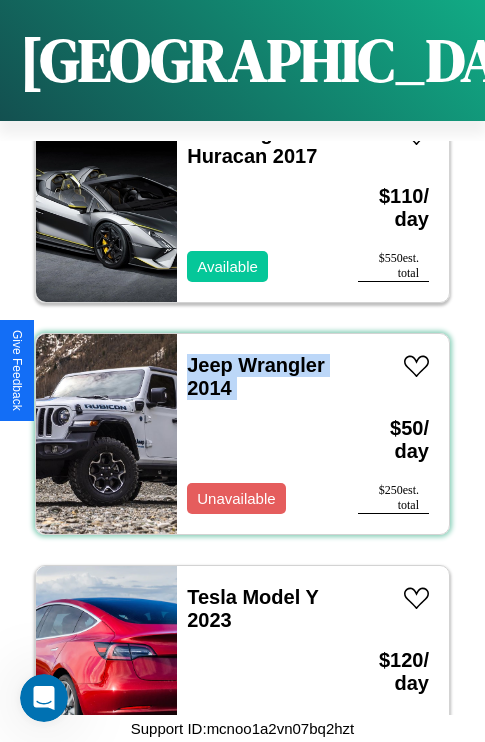 click on "Jeep   Wrangler   2014 Unavailable" at bounding box center (257, 434) 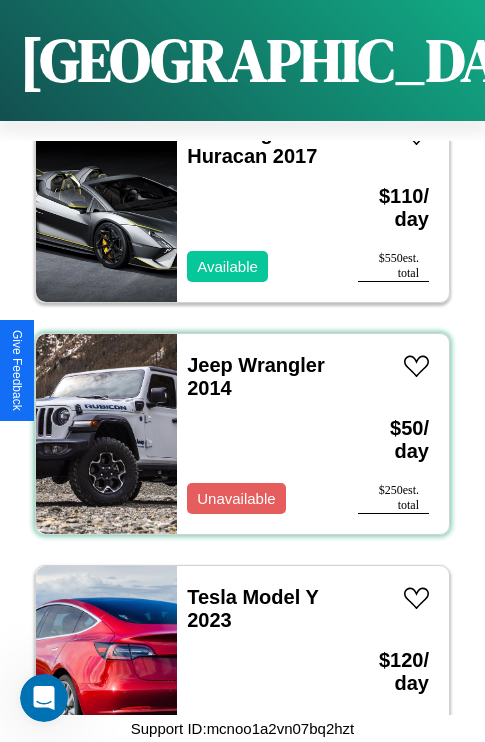 click on "Jeep   Wrangler   2014 Unavailable" at bounding box center [257, 434] 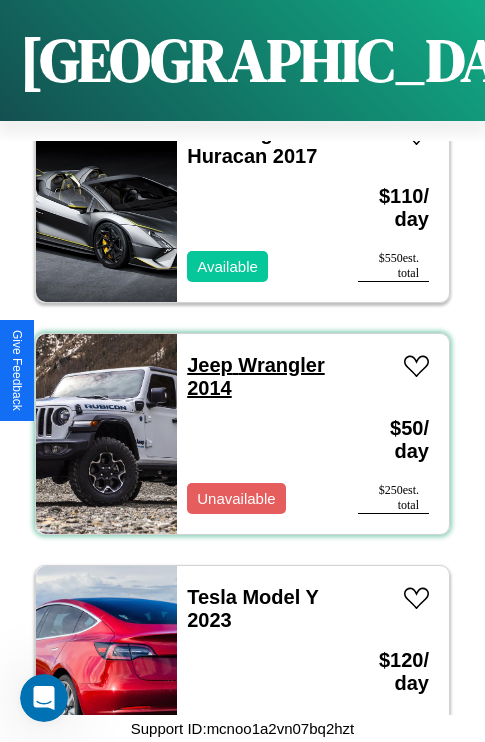 click on "Jeep   Wrangler   2014" at bounding box center [255, 376] 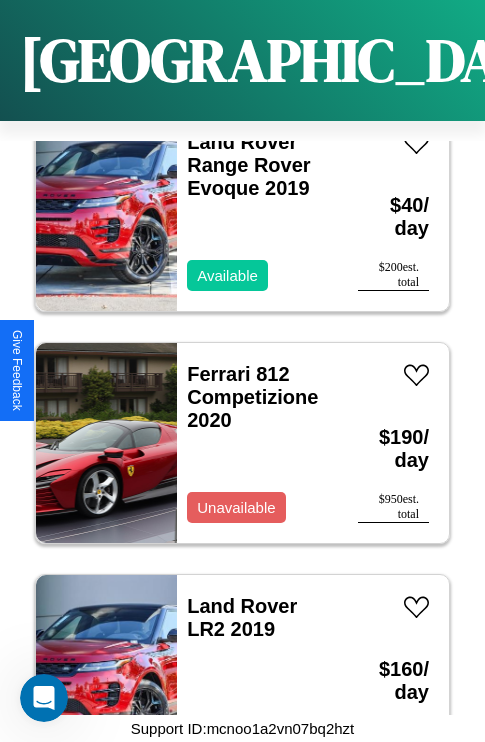 scroll, scrollTop: 4947, scrollLeft: 0, axis: vertical 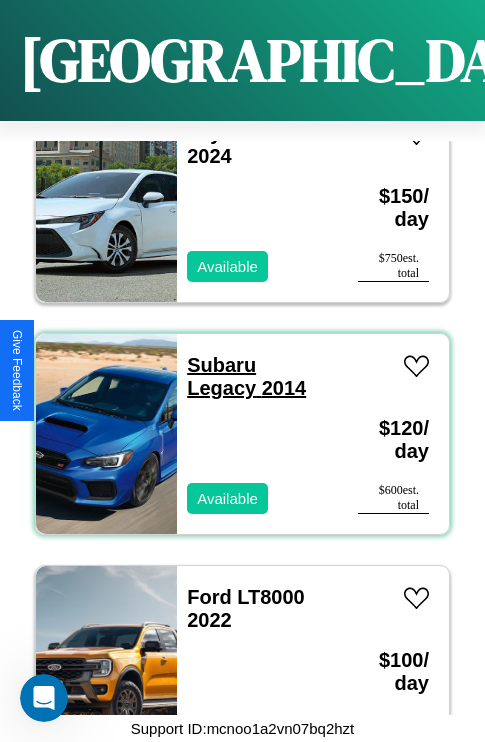 click on "Subaru   Legacy   2014" at bounding box center (246, 376) 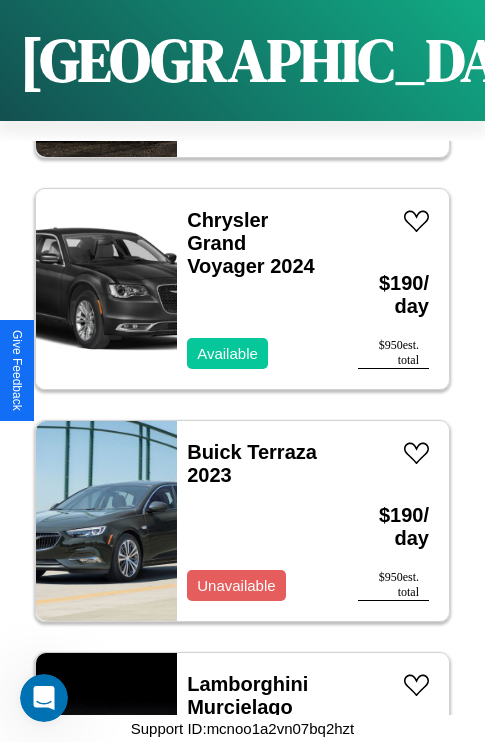 scroll, scrollTop: 9819, scrollLeft: 0, axis: vertical 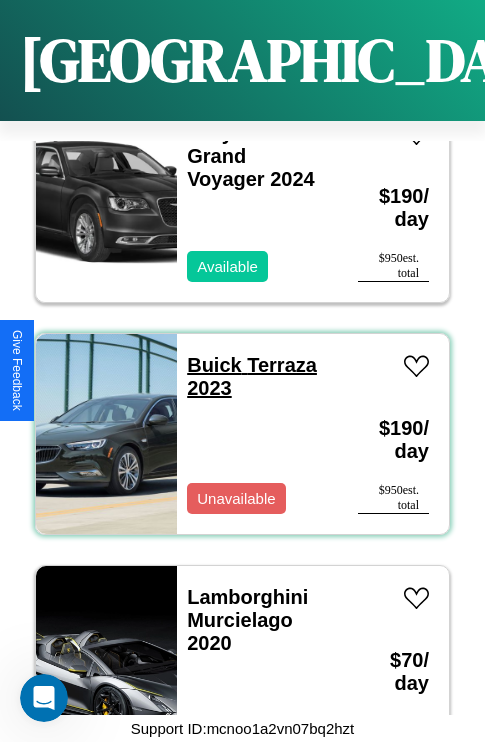 click on "Buick   Terraza   2023" at bounding box center [252, 376] 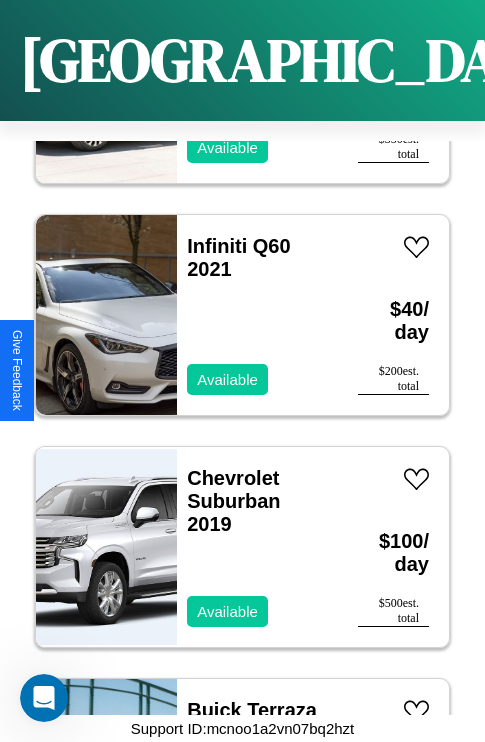 scroll, scrollTop: 1235, scrollLeft: 0, axis: vertical 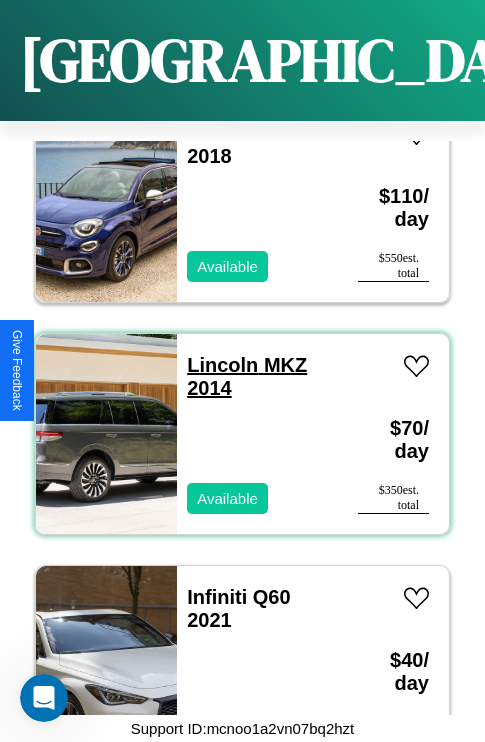 click on "Lincoln   MKZ   2014" at bounding box center [247, 376] 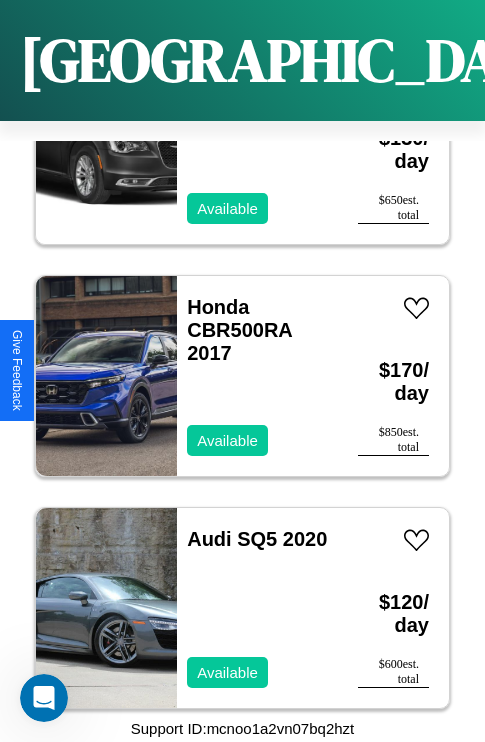 scroll, scrollTop: 13995, scrollLeft: 0, axis: vertical 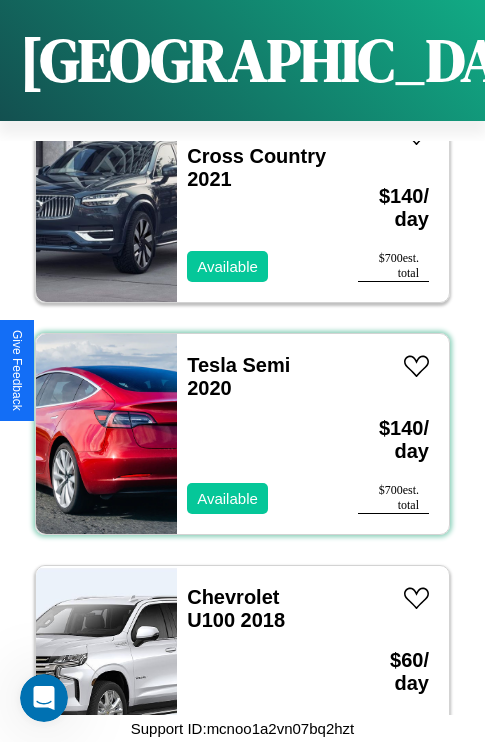 click on "Tesla   Semi   2020 Available" at bounding box center [257, 434] 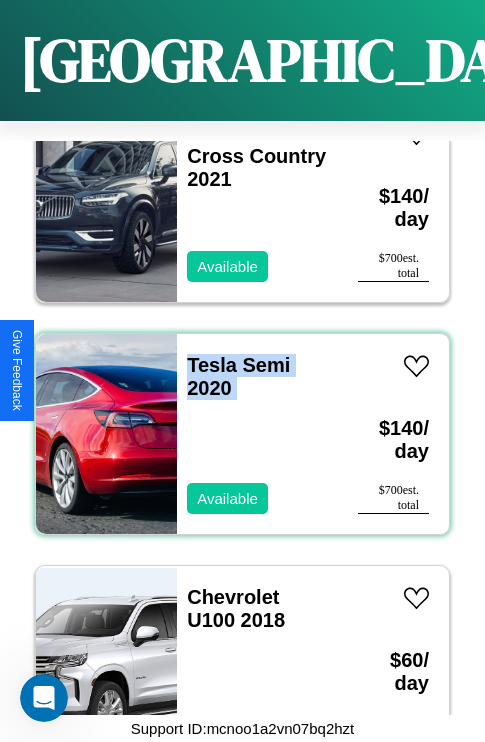 click on "Tesla   Semi   2020 Available" at bounding box center [257, 434] 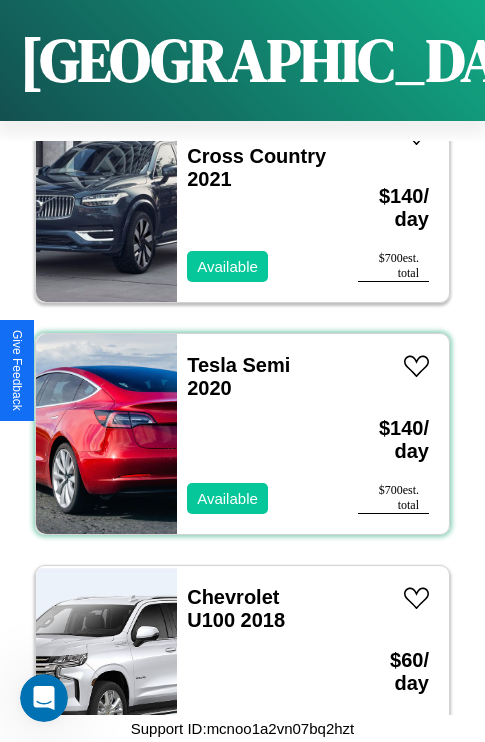 click on "Tesla   Semi   2020 Available" at bounding box center (257, 434) 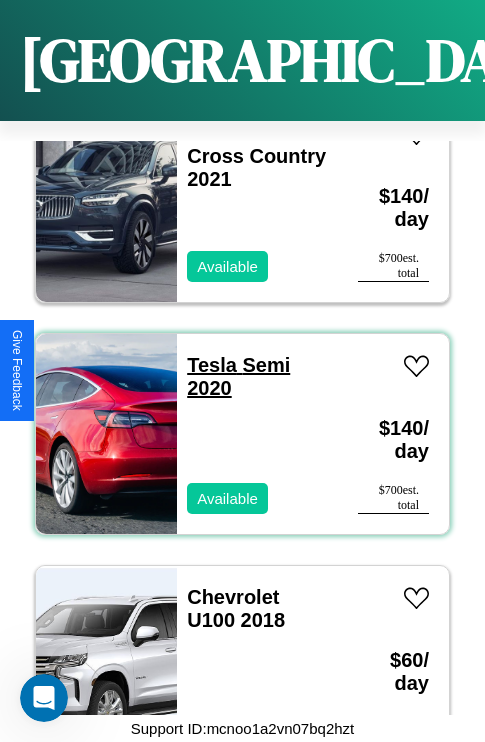 click on "Tesla   Semi   2020" at bounding box center (238, 376) 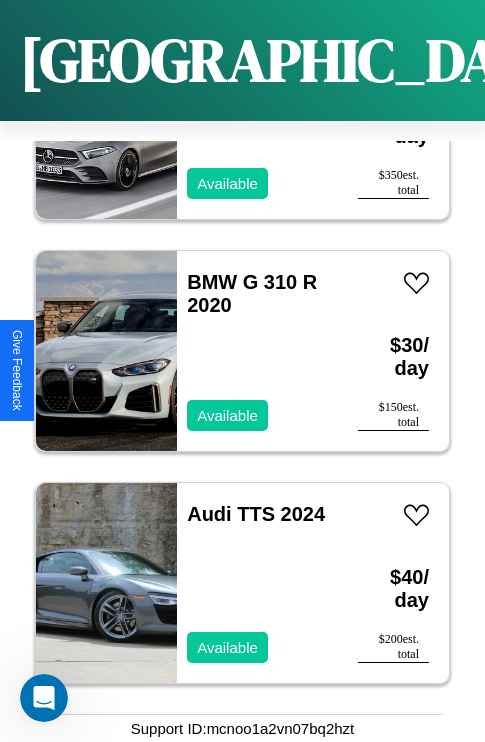 scroll, scrollTop: 14923, scrollLeft: 0, axis: vertical 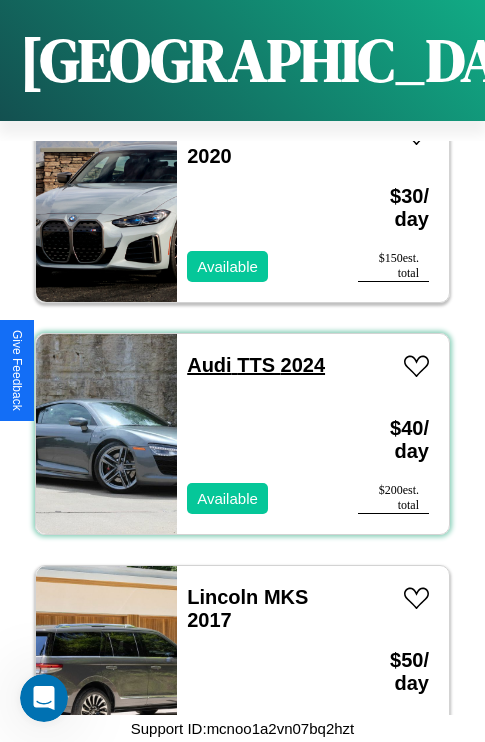 click on "Audi   TTS   2024" at bounding box center (256, 365) 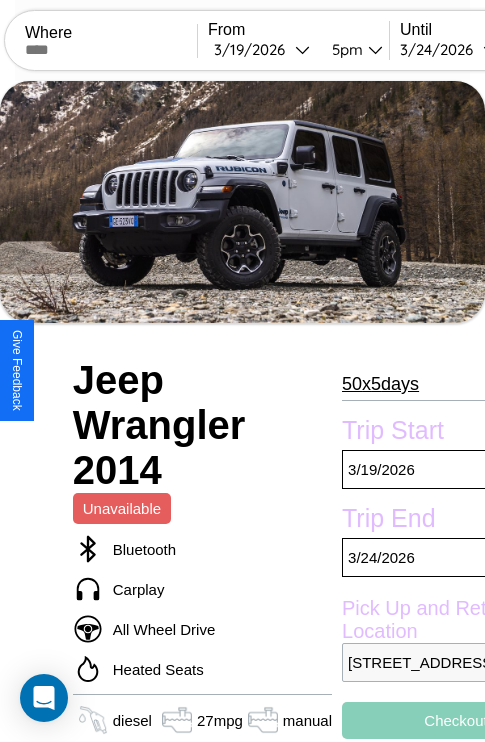 scroll, scrollTop: 305, scrollLeft: 72, axis: both 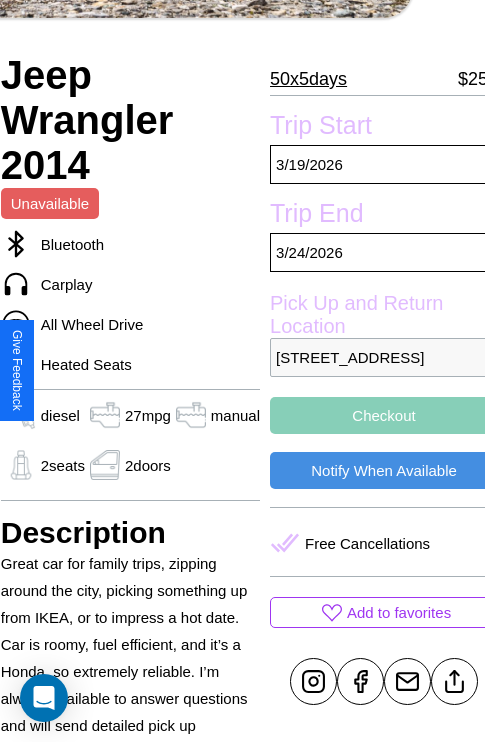 click on "[STREET_ADDRESS]" at bounding box center [384, 357] 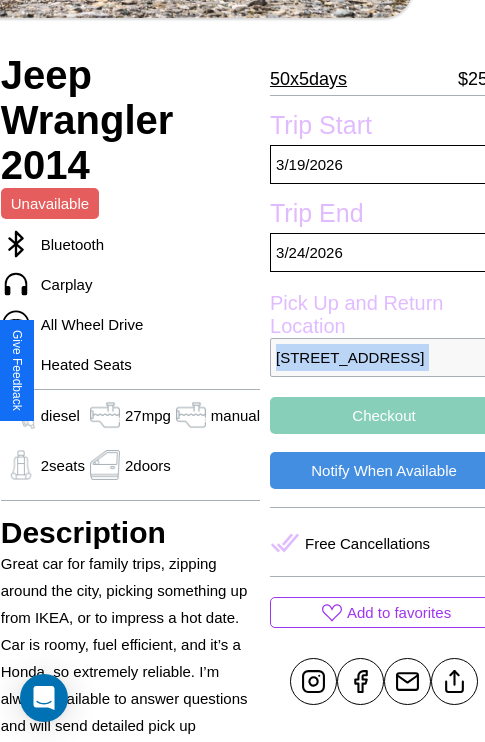 click on "[STREET_ADDRESS]" at bounding box center [384, 357] 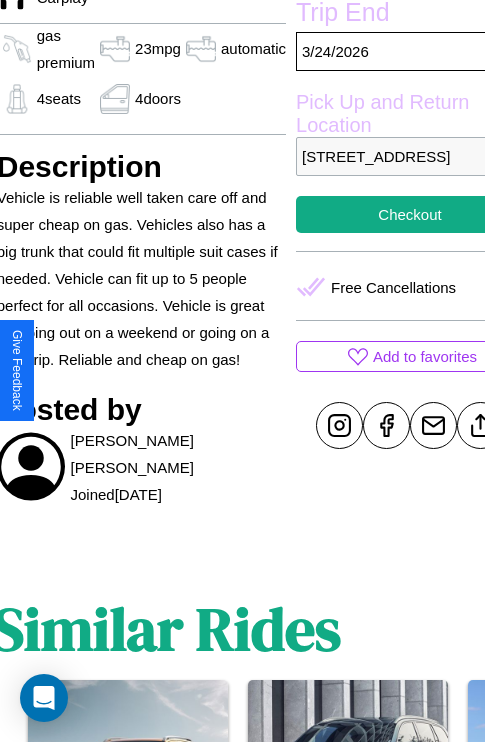 scroll, scrollTop: 692, scrollLeft: 87, axis: both 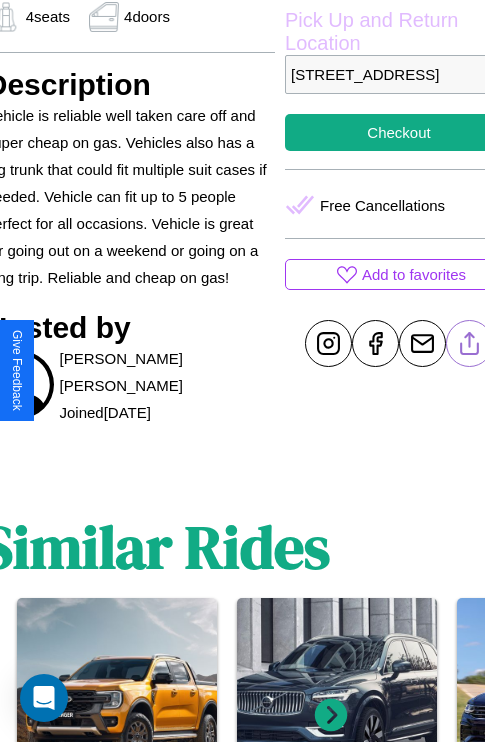 click 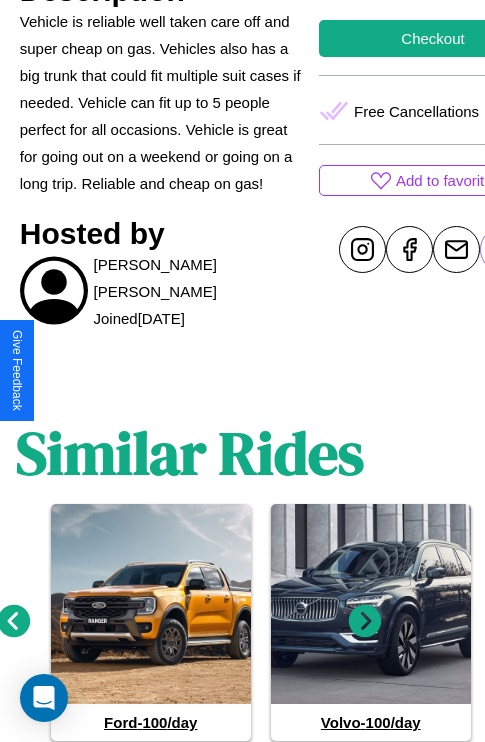 scroll, scrollTop: 851, scrollLeft: 30, axis: both 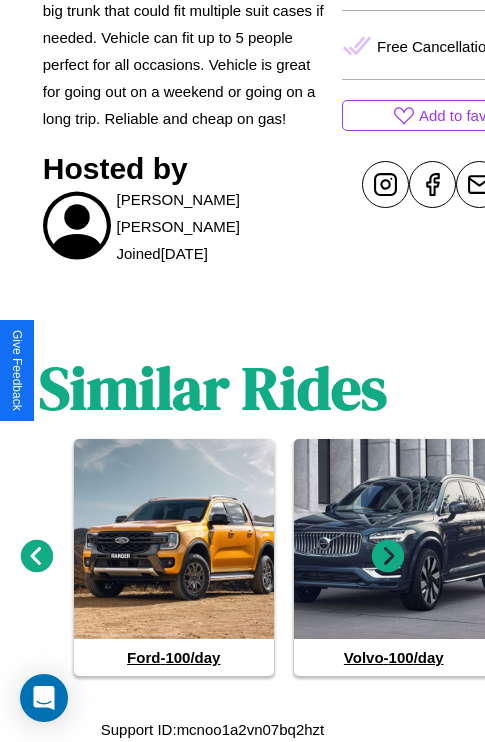 click 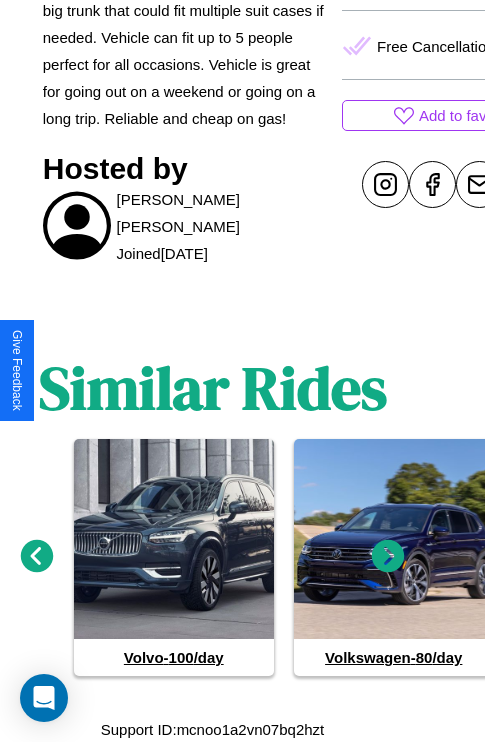 click 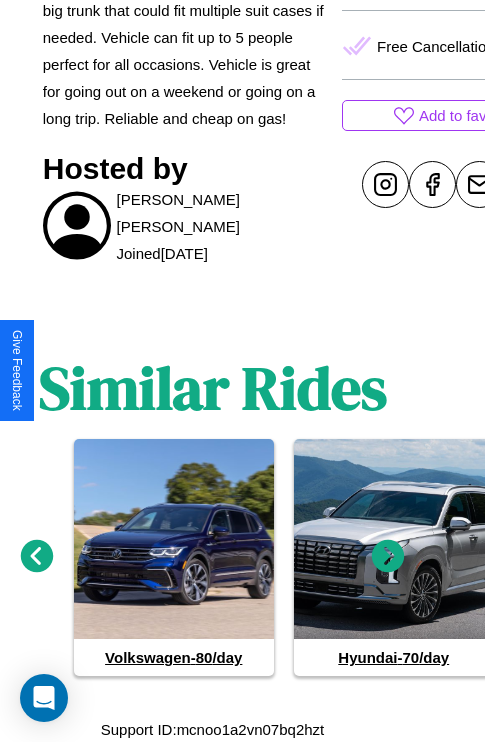 click 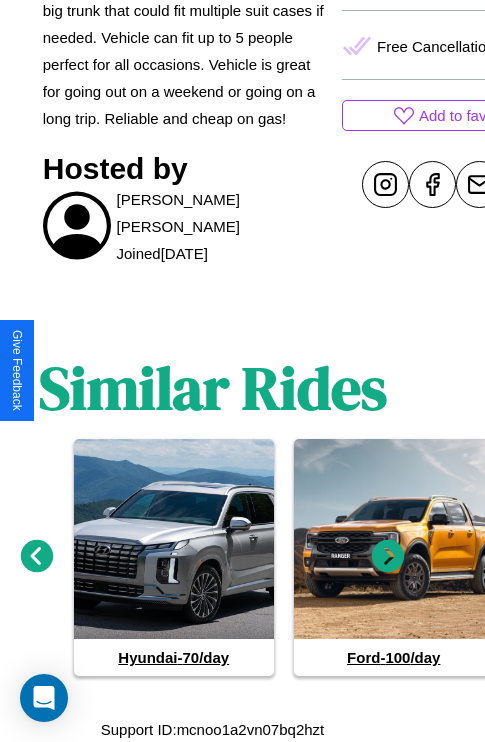 click 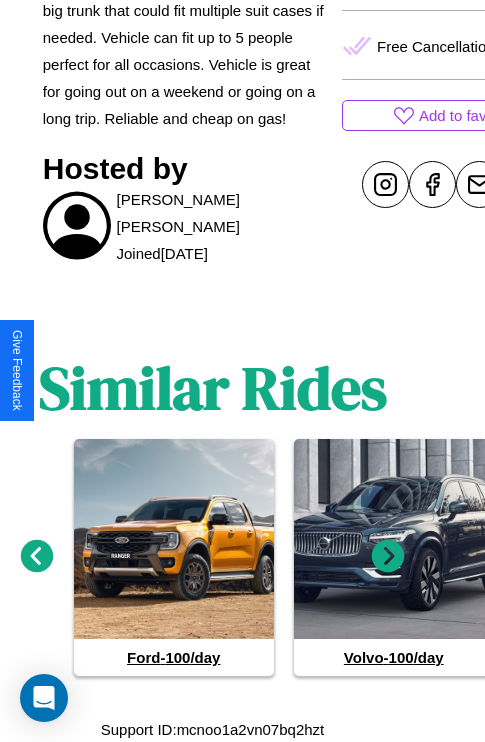 click 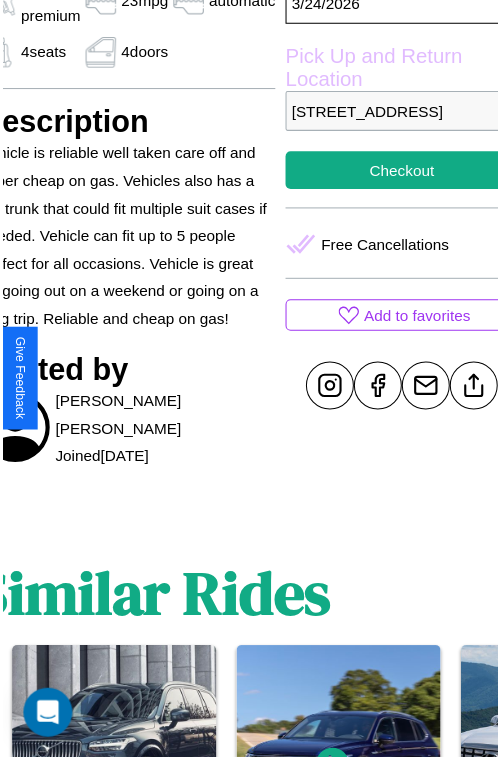 scroll, scrollTop: 623, scrollLeft: 107, axis: both 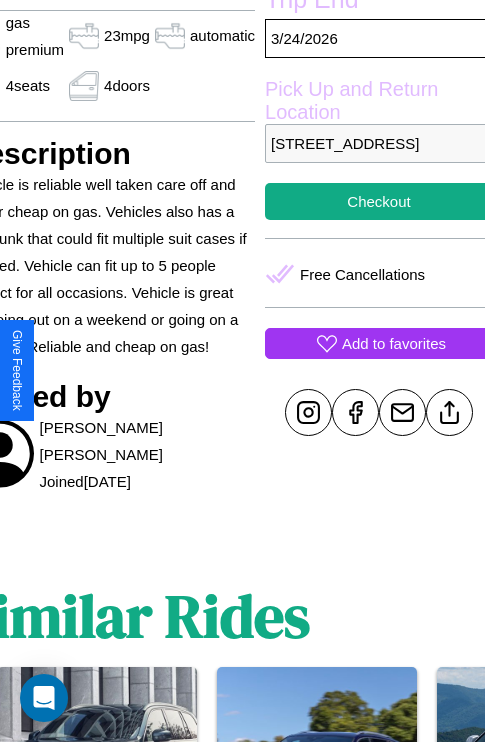 click on "Add to favorites" at bounding box center (394, 343) 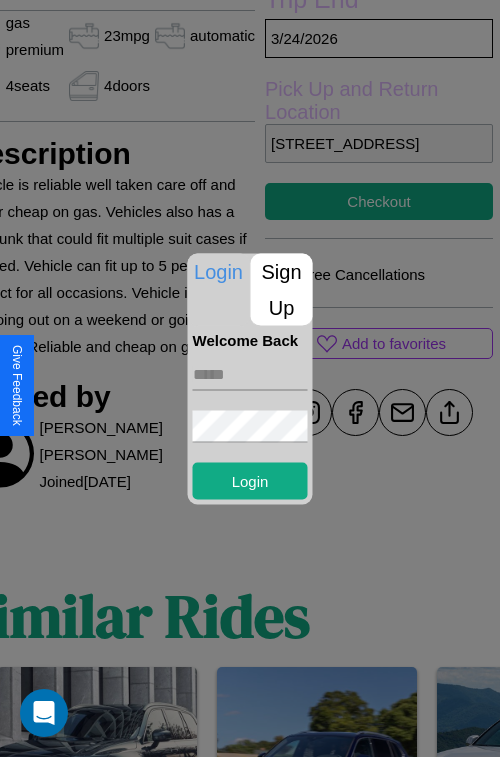 click at bounding box center (250, 374) 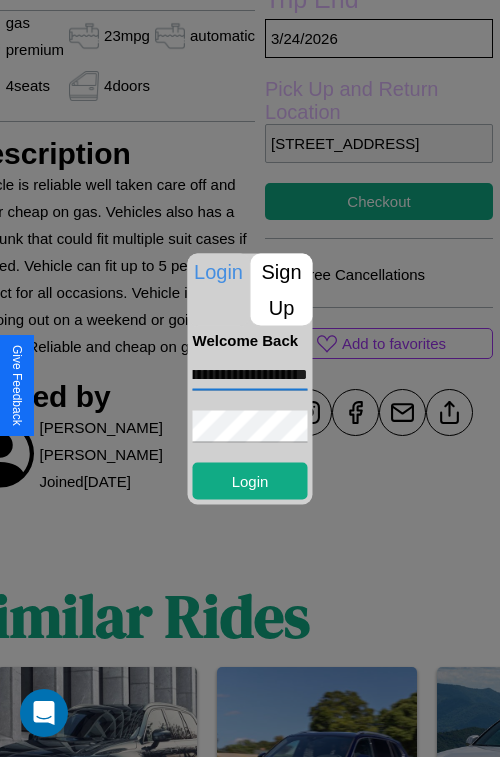 scroll, scrollTop: 0, scrollLeft: 85, axis: horizontal 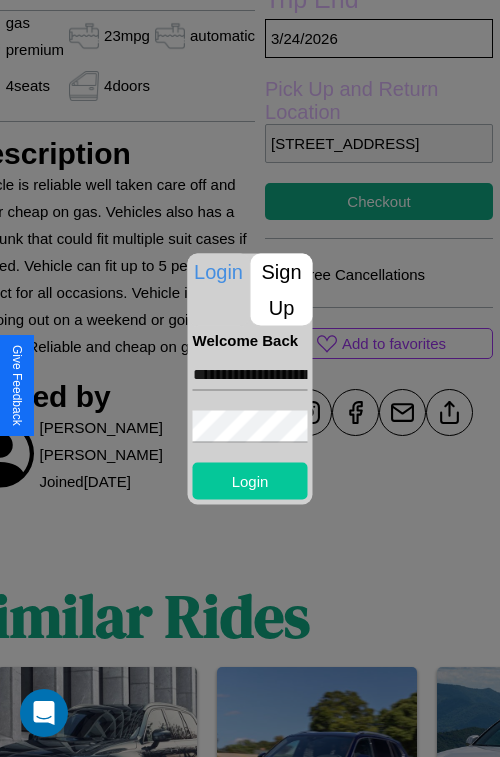click on "Login" at bounding box center [250, 480] 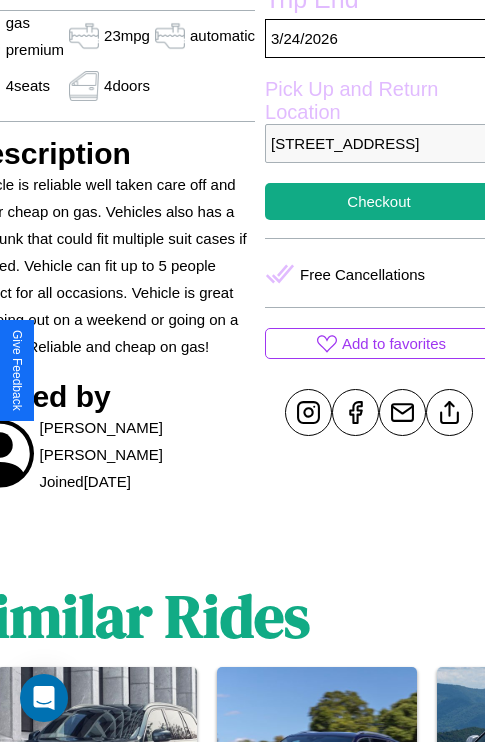 scroll, scrollTop: 623, scrollLeft: 107, axis: both 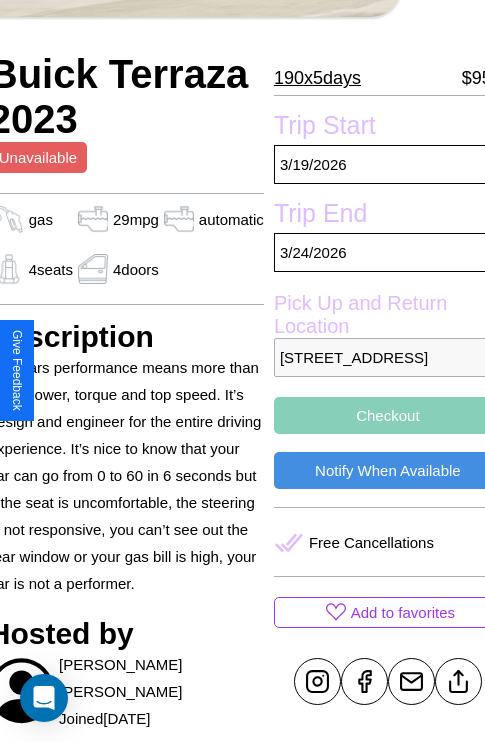 click on "[STREET_ADDRESS]" at bounding box center [388, 357] 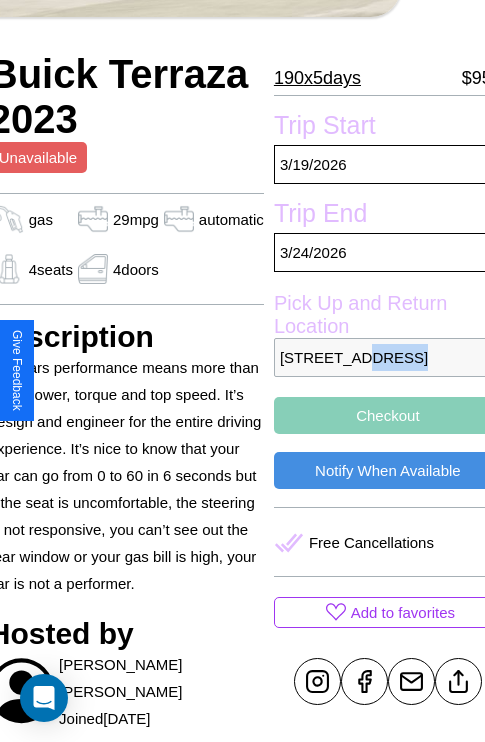 click on "491 Maple Street  Melbourne Victoria 28315 Australia" at bounding box center [388, 357] 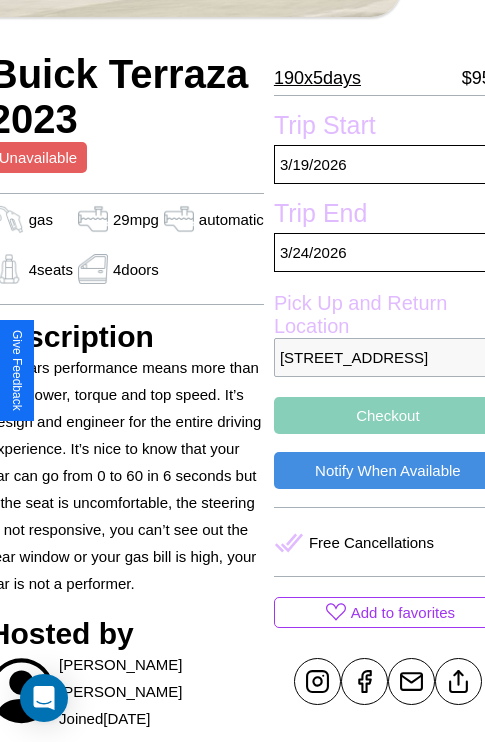 click on "491 Maple Street  Melbourne Victoria 28315 Australia" at bounding box center [388, 357] 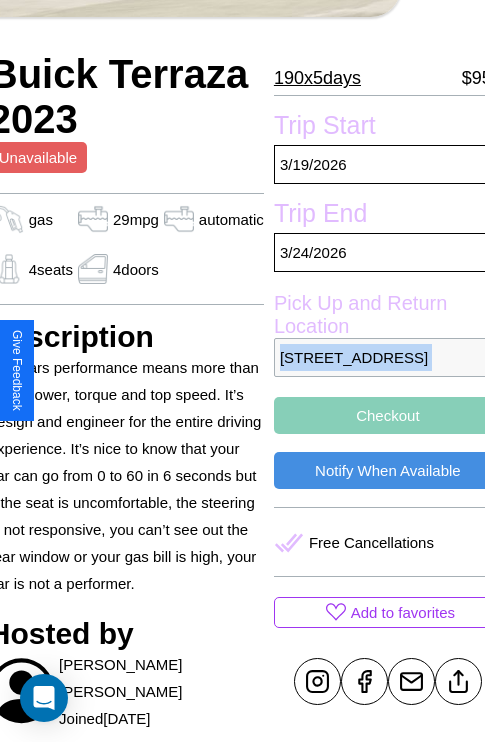 click on "491 Maple Street  Melbourne Victoria 28315 Australia" at bounding box center (388, 357) 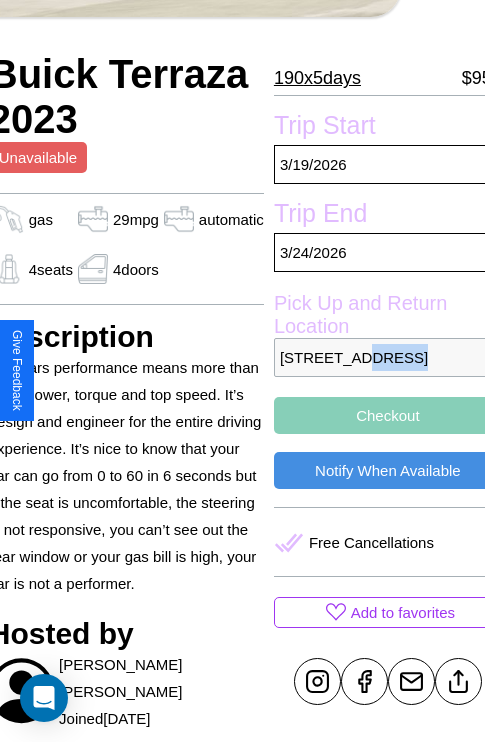 click on "491 Maple Street  Melbourne Victoria 28315 Australia" at bounding box center [388, 357] 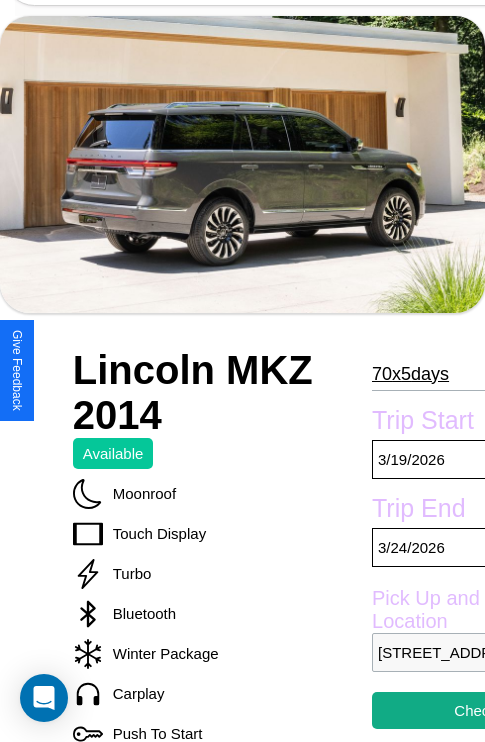 scroll, scrollTop: 68, scrollLeft: 0, axis: vertical 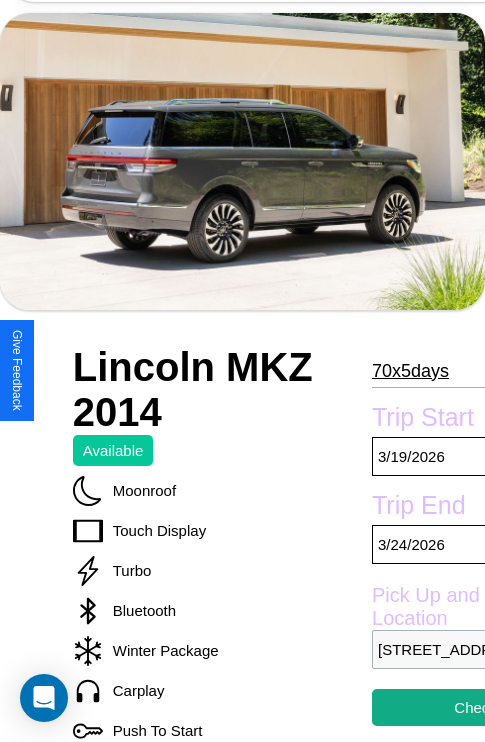 click on "70  x  5  days" at bounding box center (410, 371) 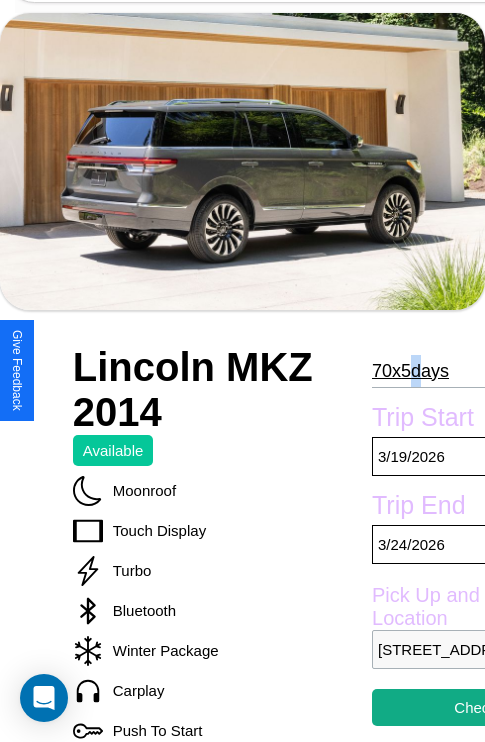 click on "70  x  5  days" at bounding box center [410, 371] 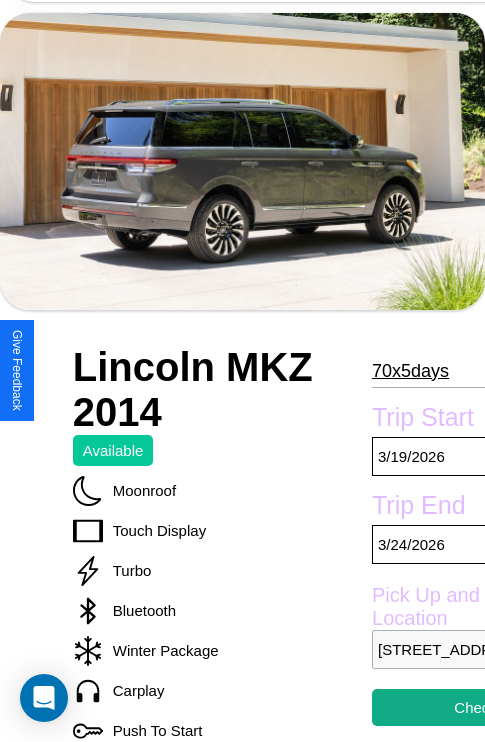 click on "70  x  5  days" at bounding box center [410, 371] 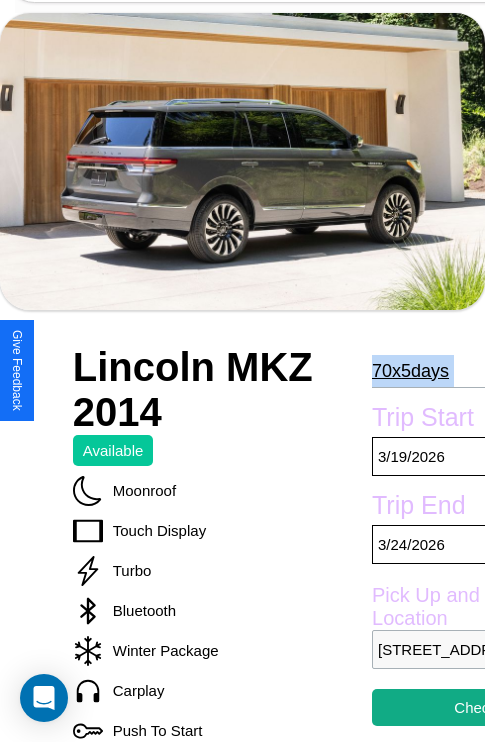 click on "70  x  5  days" at bounding box center [410, 371] 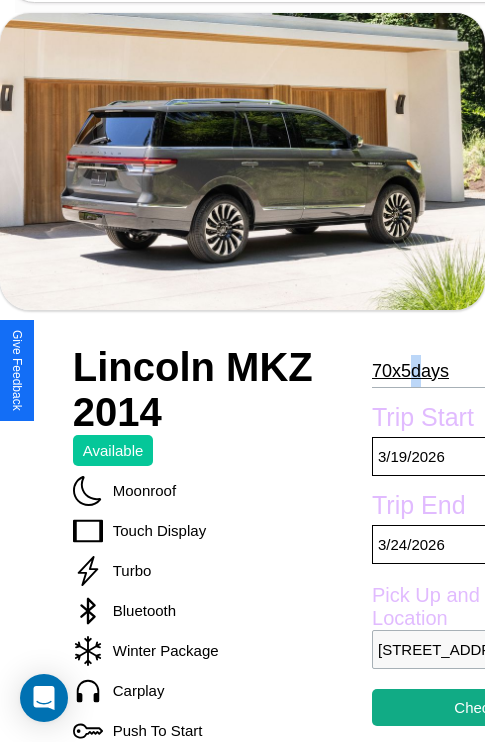 click on "70  x  5  days" at bounding box center [410, 371] 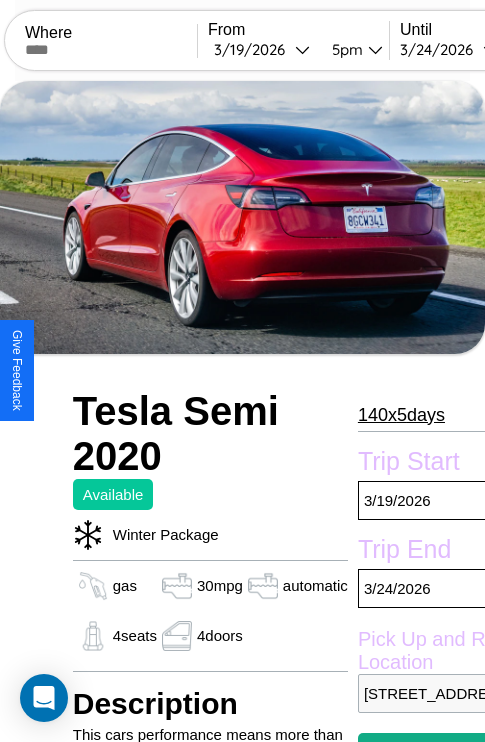 scroll, scrollTop: 44, scrollLeft: 0, axis: vertical 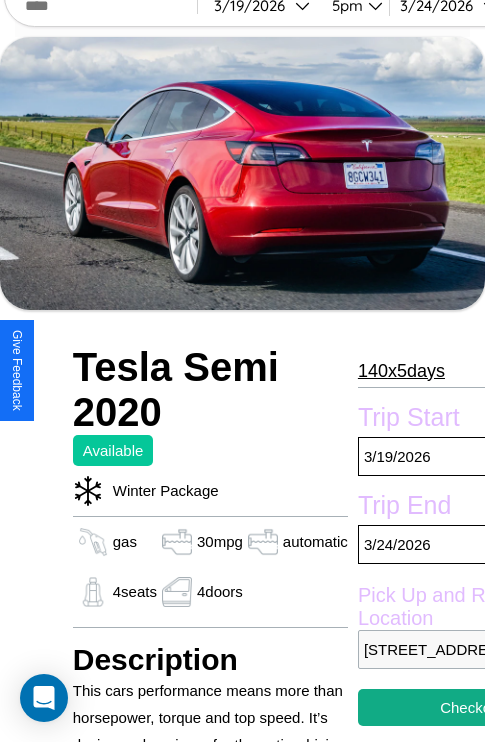 click on "140  x  5  days" at bounding box center (401, 371) 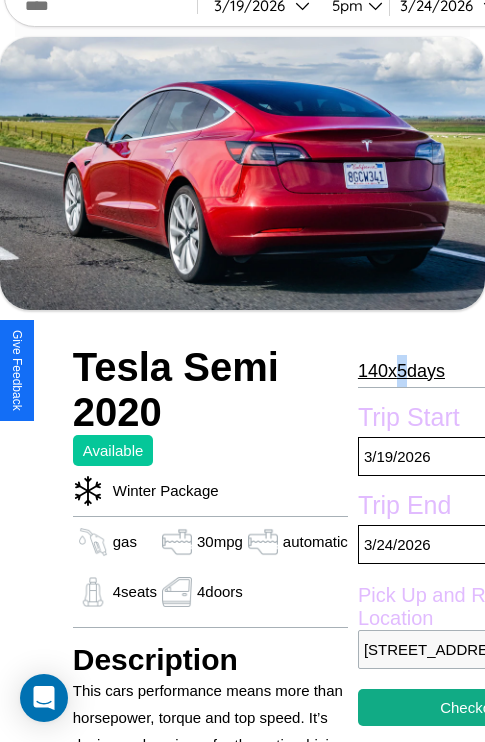click on "140  x  5  days" at bounding box center (401, 371) 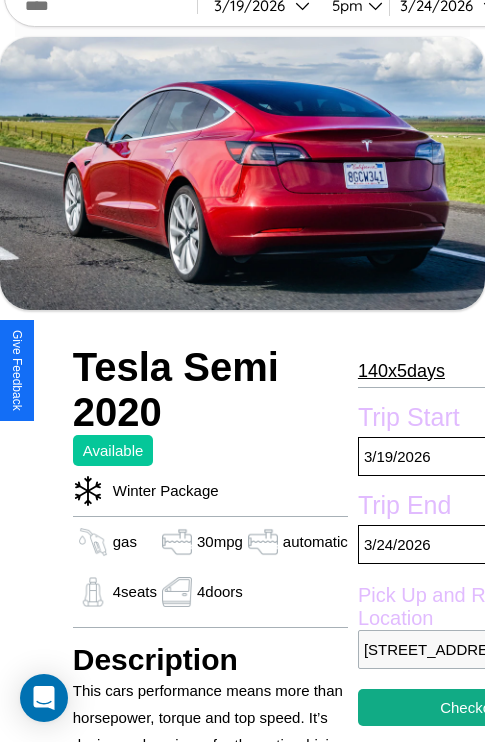 click on "140  x  5  days" at bounding box center [401, 371] 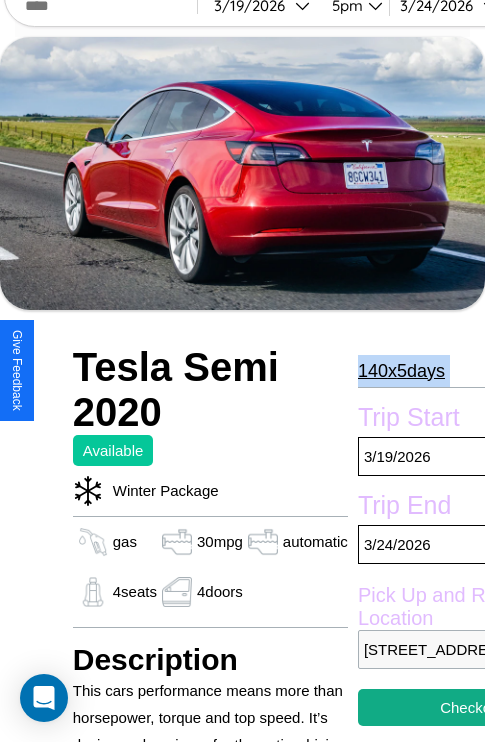 click on "140  x  5  days" at bounding box center (401, 371) 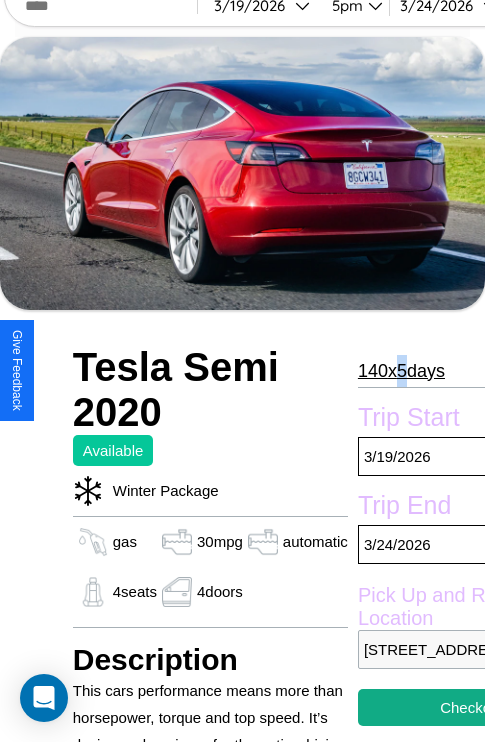 click on "140  x  5  days" at bounding box center (401, 371) 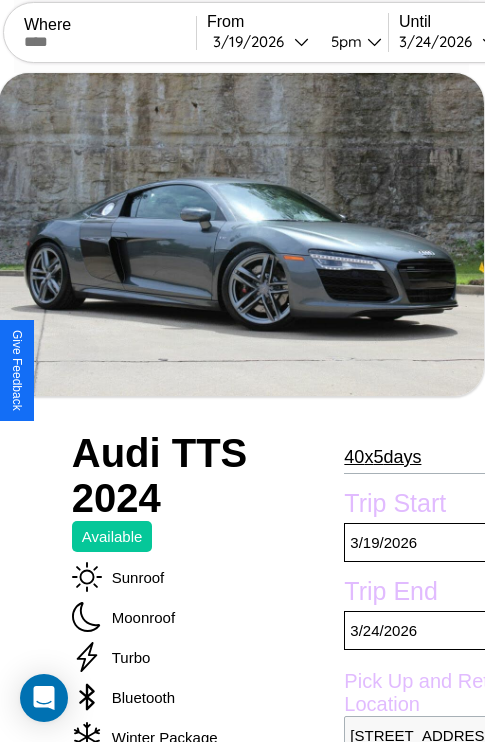 scroll, scrollTop: 458, scrollLeft: 80, axis: both 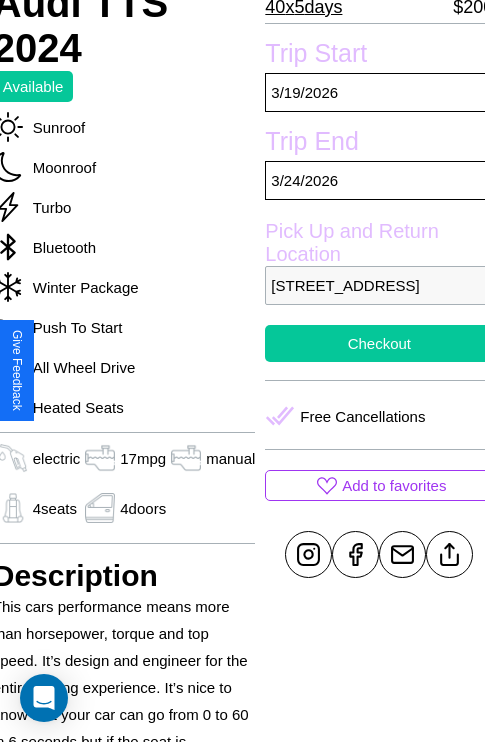 click on "Checkout" at bounding box center (379, 343) 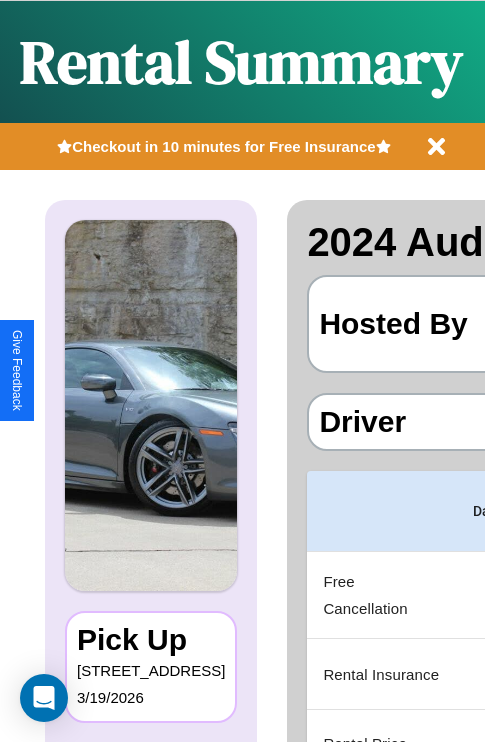 scroll, scrollTop: 0, scrollLeft: 379, axis: horizontal 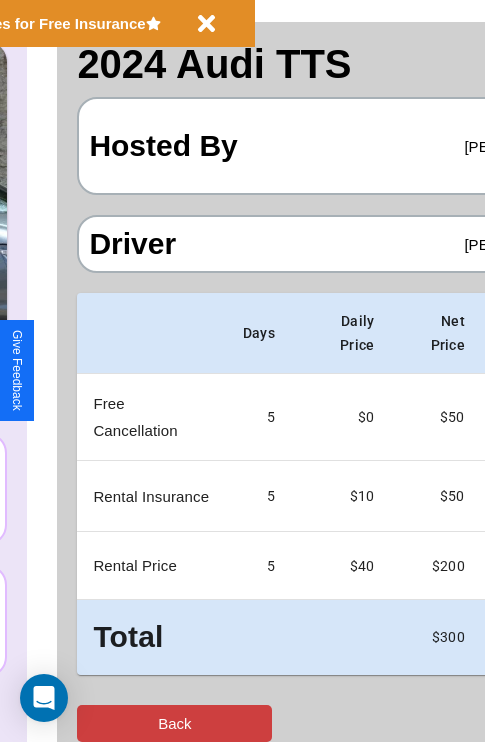 click on "Back" at bounding box center [174, 723] 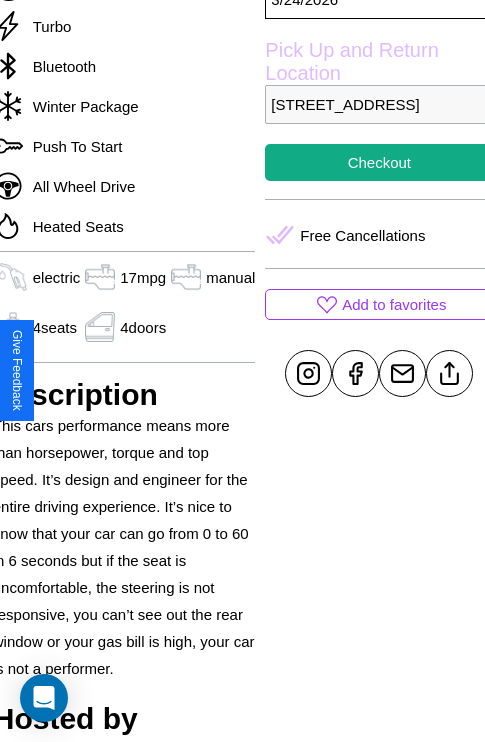 scroll, scrollTop: 669, scrollLeft: 80, axis: both 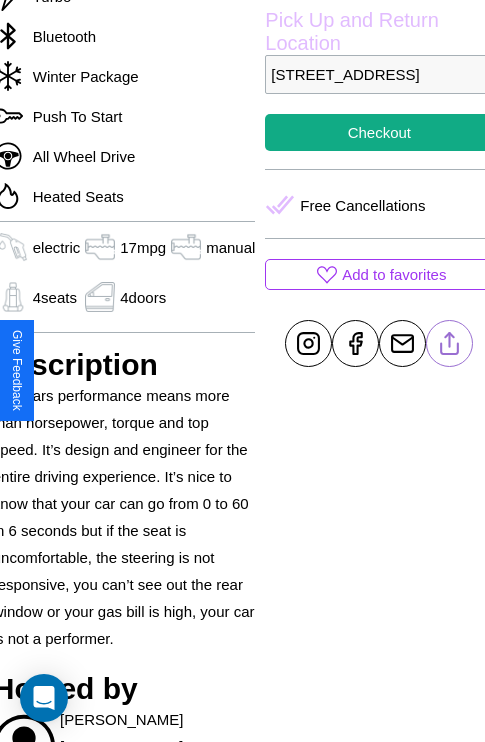 click 